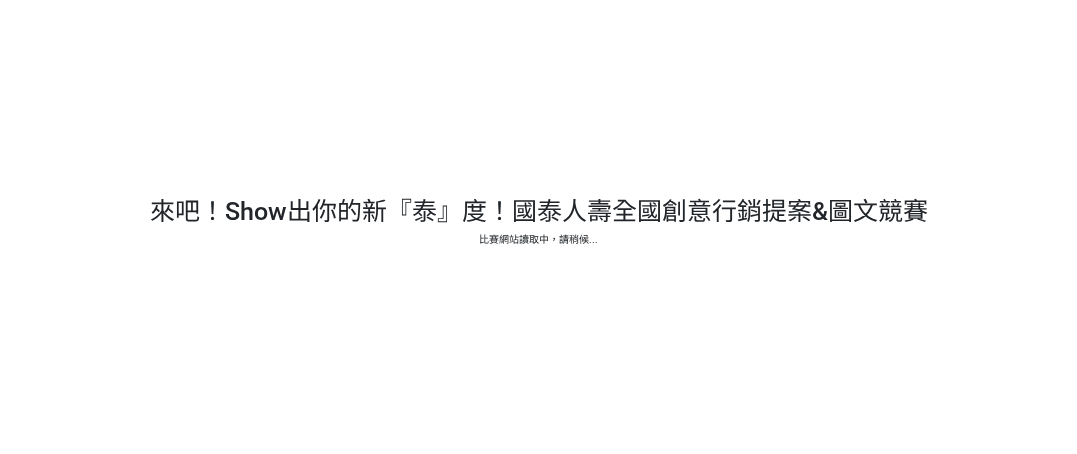 scroll, scrollTop: 0, scrollLeft: 0, axis: both 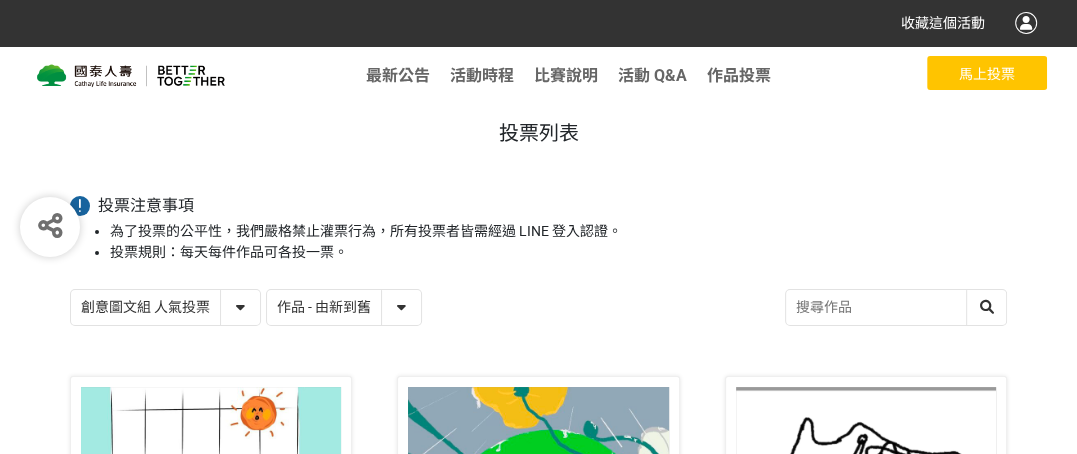 click at bounding box center [131, 76] 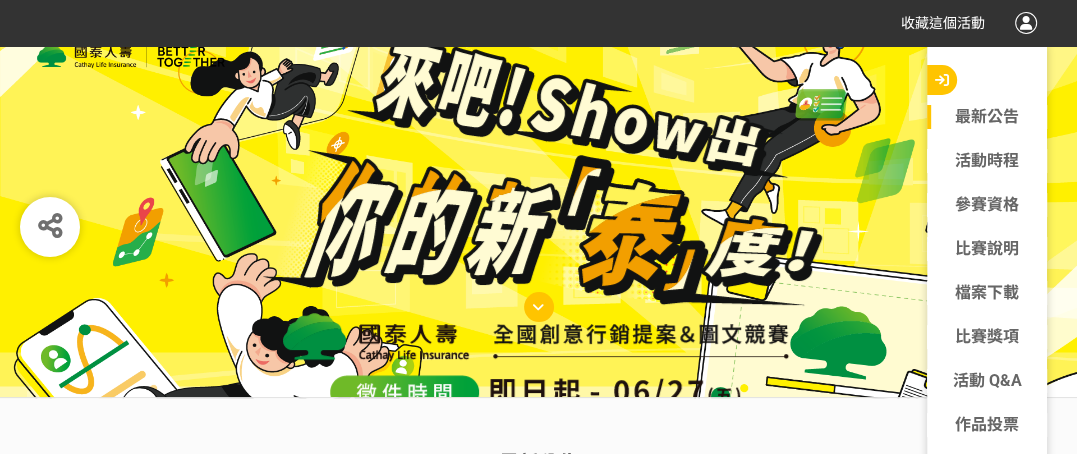 scroll, scrollTop: 0, scrollLeft: 0, axis: both 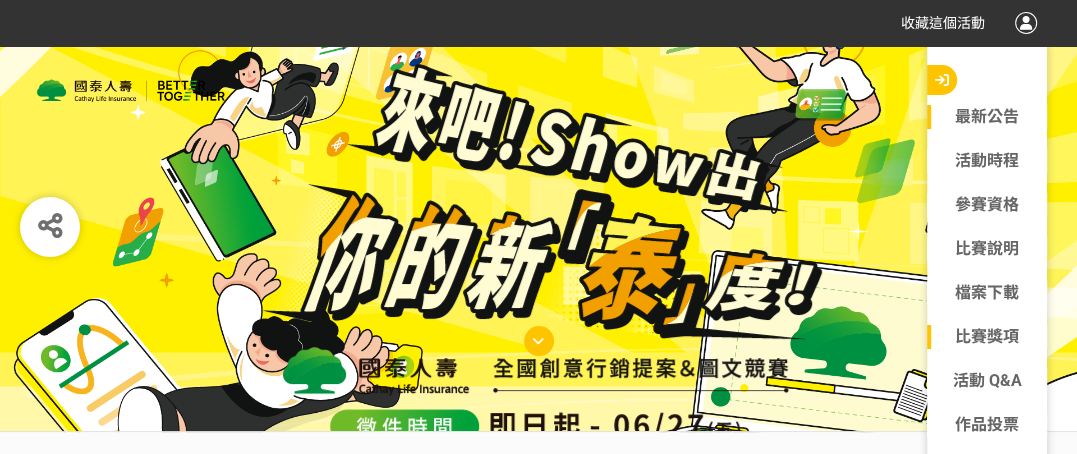 click on "比賽獎項" 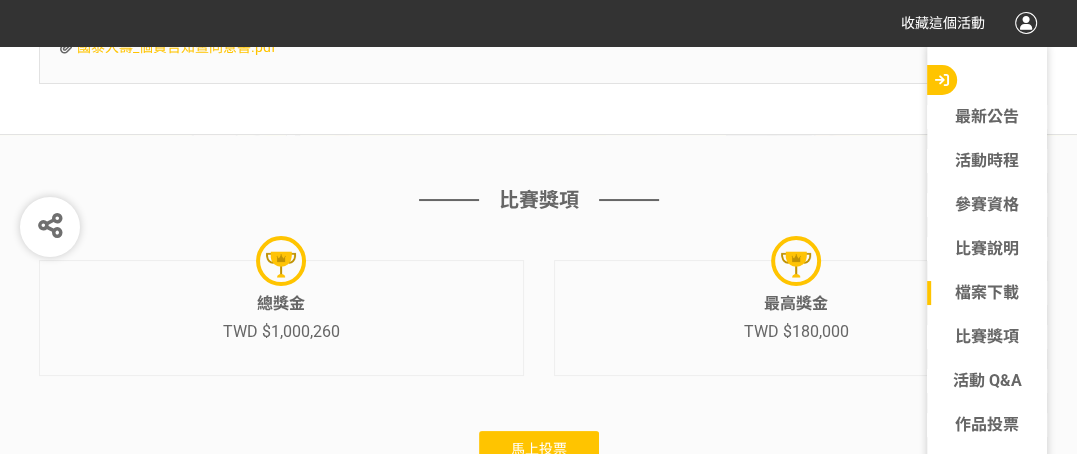 scroll, scrollTop: 10833, scrollLeft: 0, axis: vertical 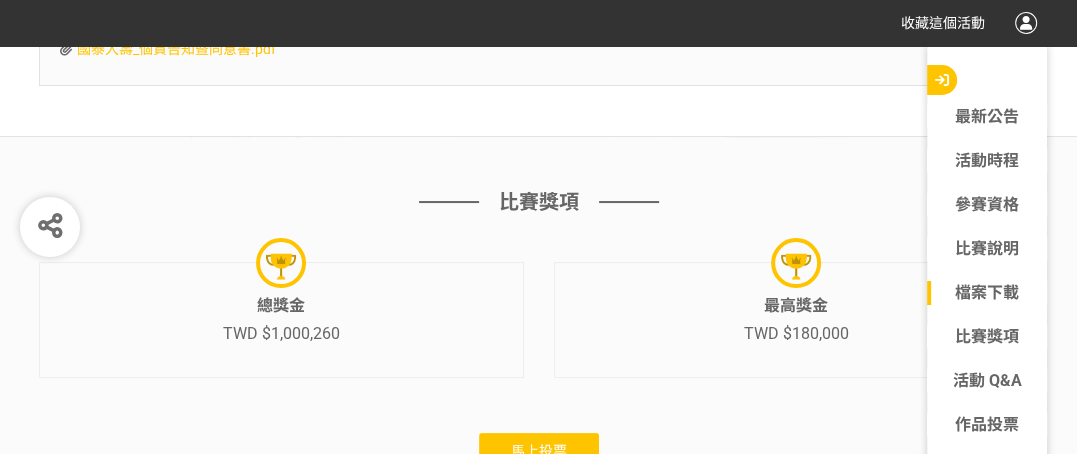 click on "馬上投票" at bounding box center [539, 451] 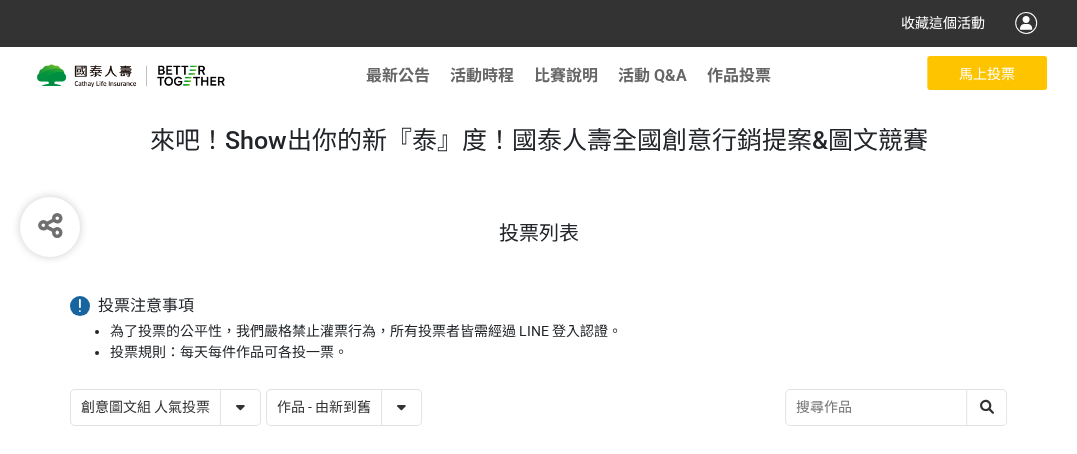 scroll, scrollTop: 200, scrollLeft: 0, axis: vertical 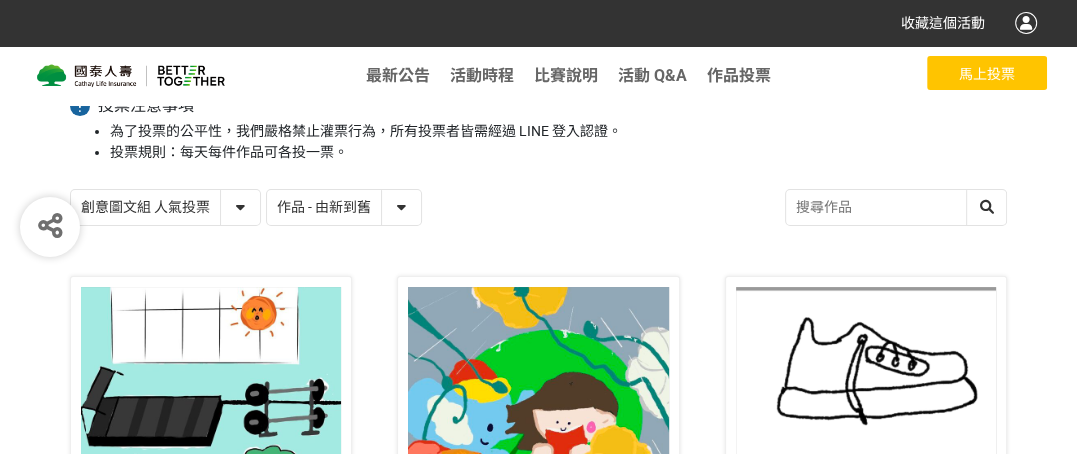 click on "作品 - 由新到舊 作品 - 由舊到新 票數 - 由多到少 票數 - 由少到多" at bounding box center [344, 207] 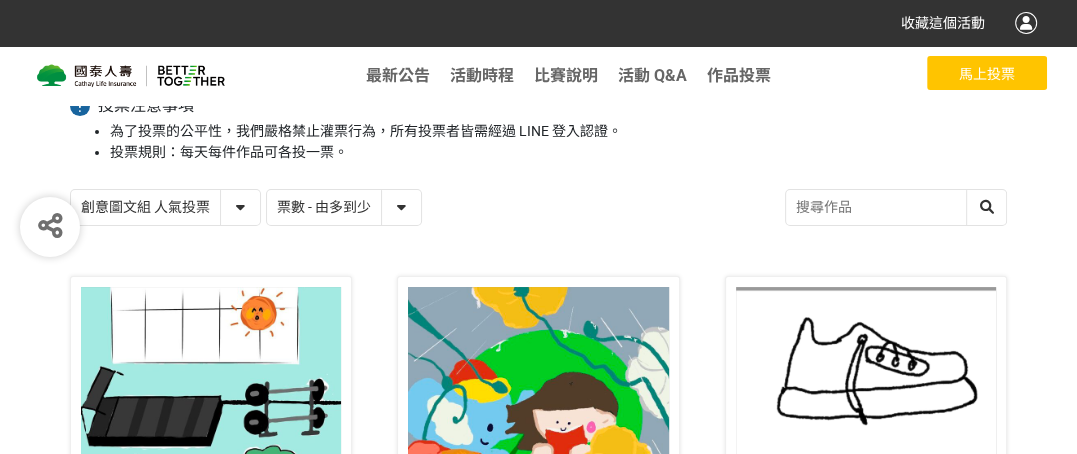 click on "作品 - 由新到舊 作品 - 由舊到新 票數 - 由多到少 票數 - 由少到多" at bounding box center (344, 207) 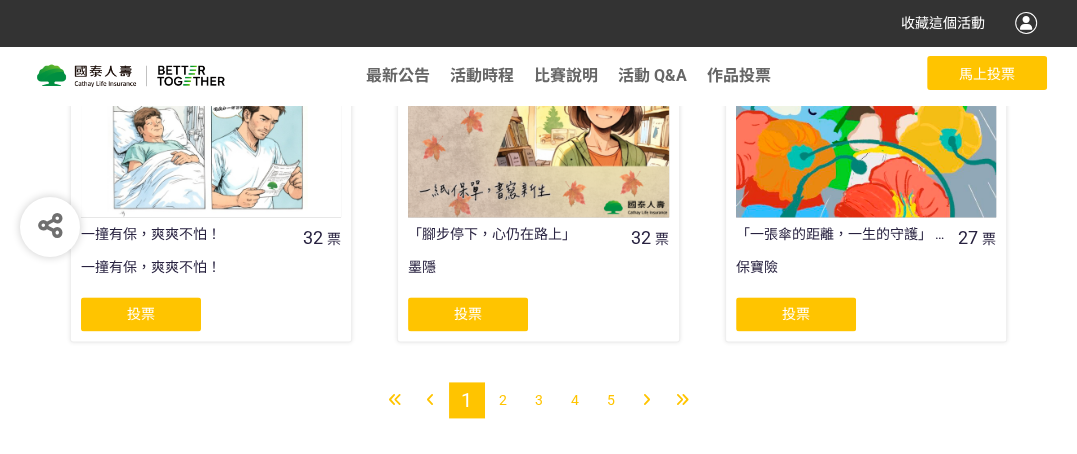 scroll, scrollTop: 1883, scrollLeft: 0, axis: vertical 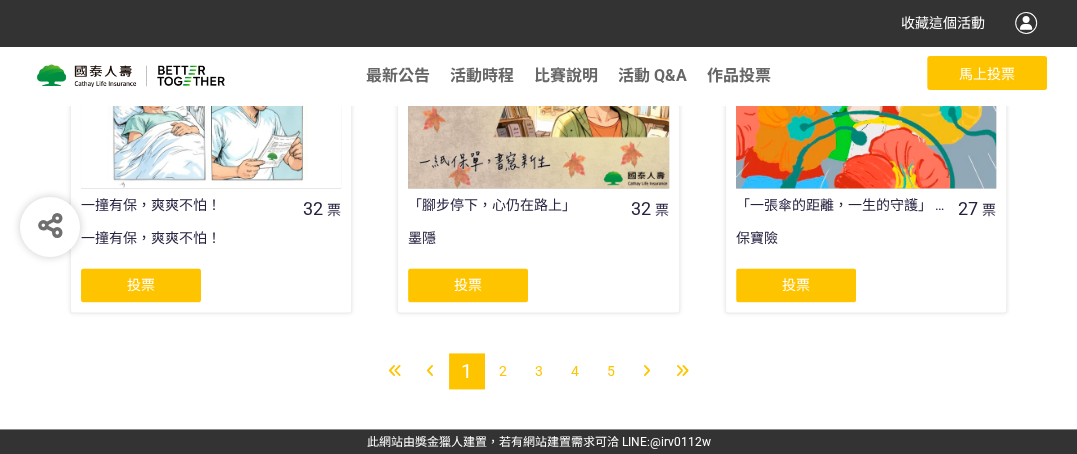 click on "2" at bounding box center (503, 371) 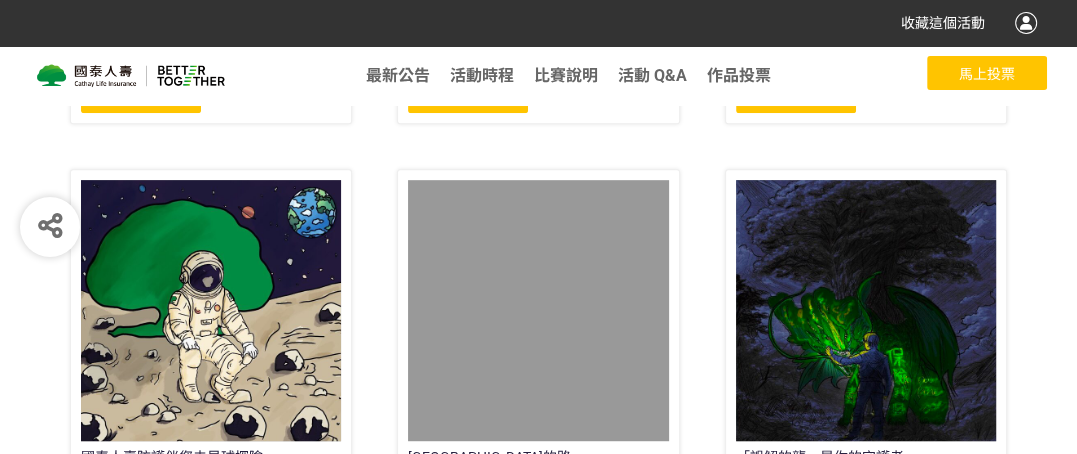scroll, scrollTop: 800, scrollLeft: 0, axis: vertical 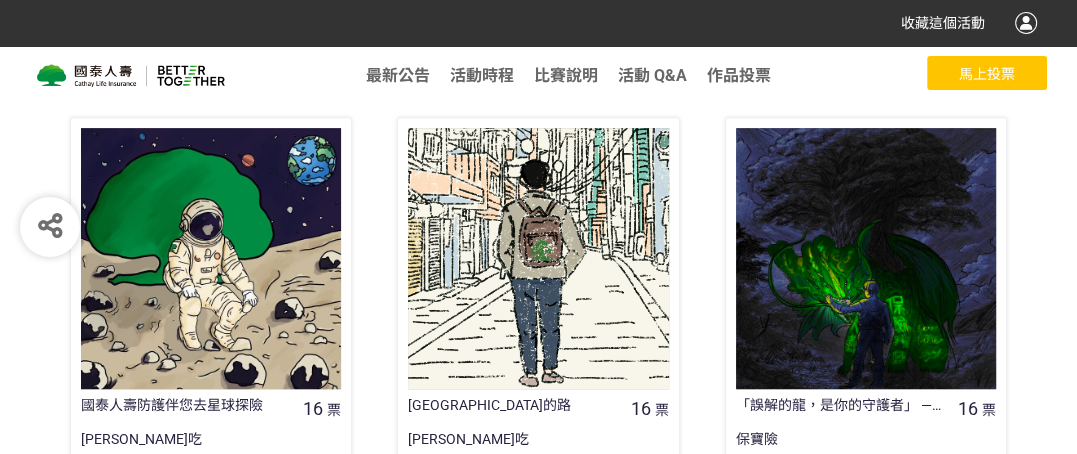 click at bounding box center [538, 258] 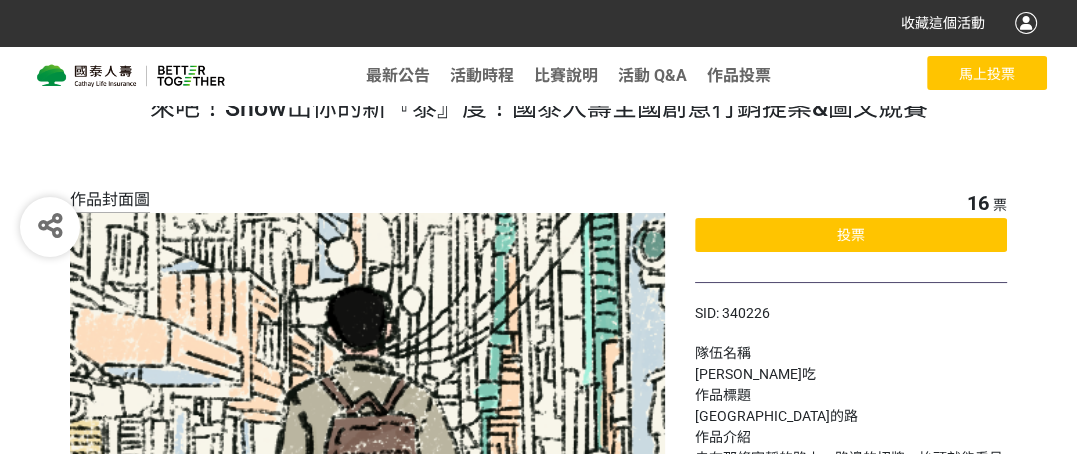 scroll, scrollTop: 0, scrollLeft: 0, axis: both 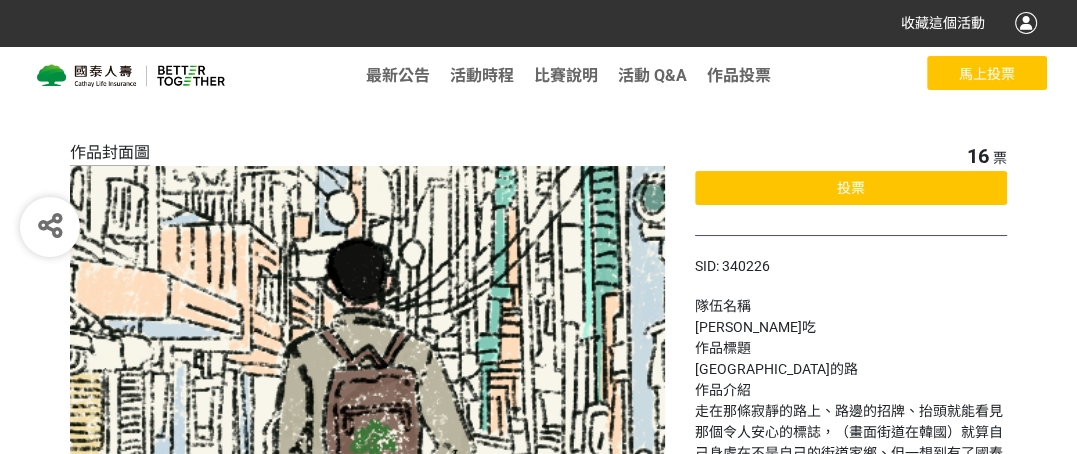 select on "vote" 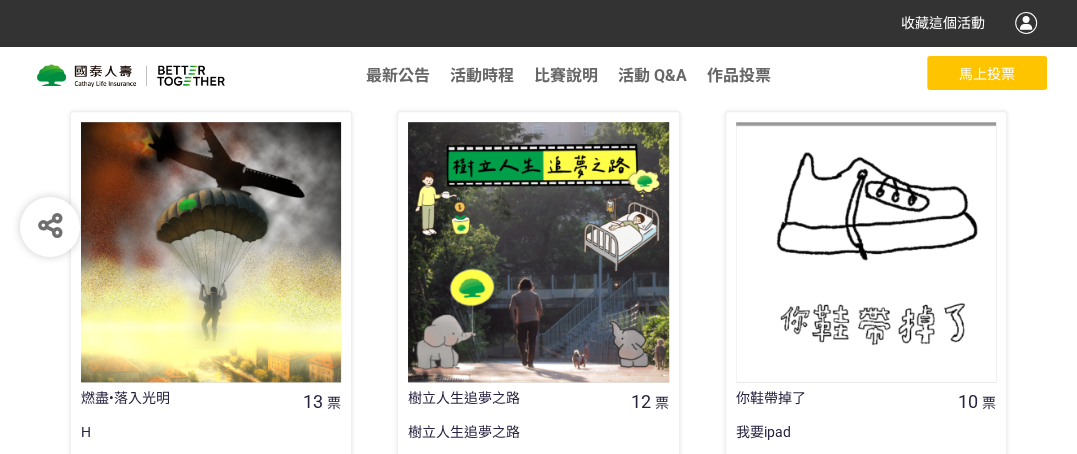 scroll, scrollTop: 1300, scrollLeft: 0, axis: vertical 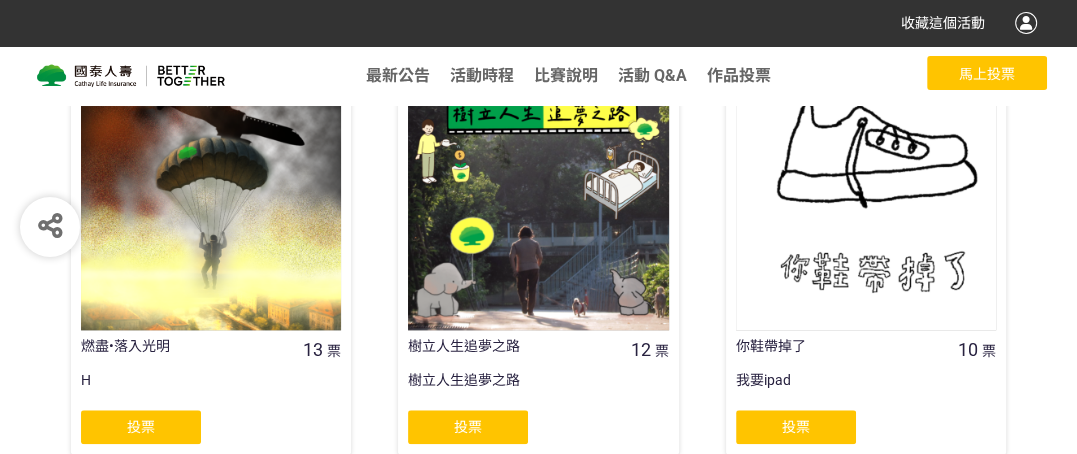 click at bounding box center [866, 200] 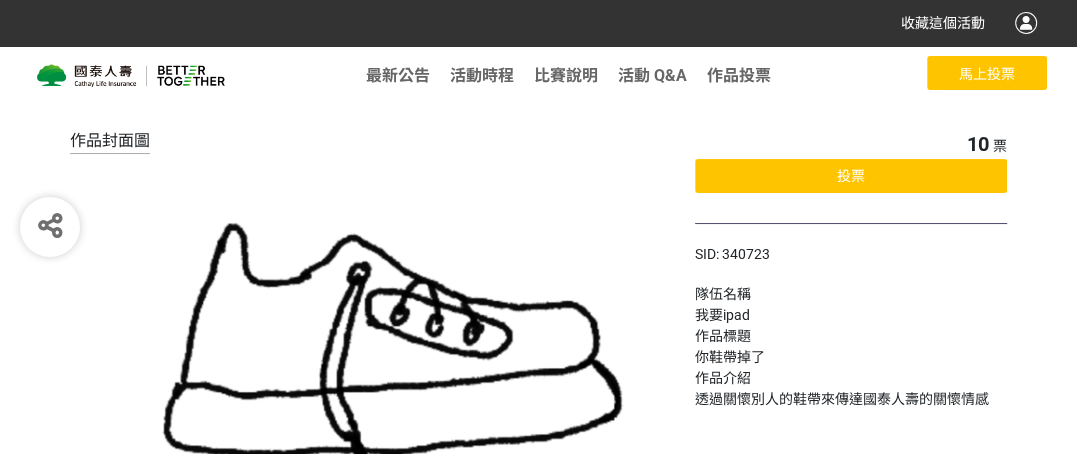 scroll, scrollTop: 0, scrollLeft: 0, axis: both 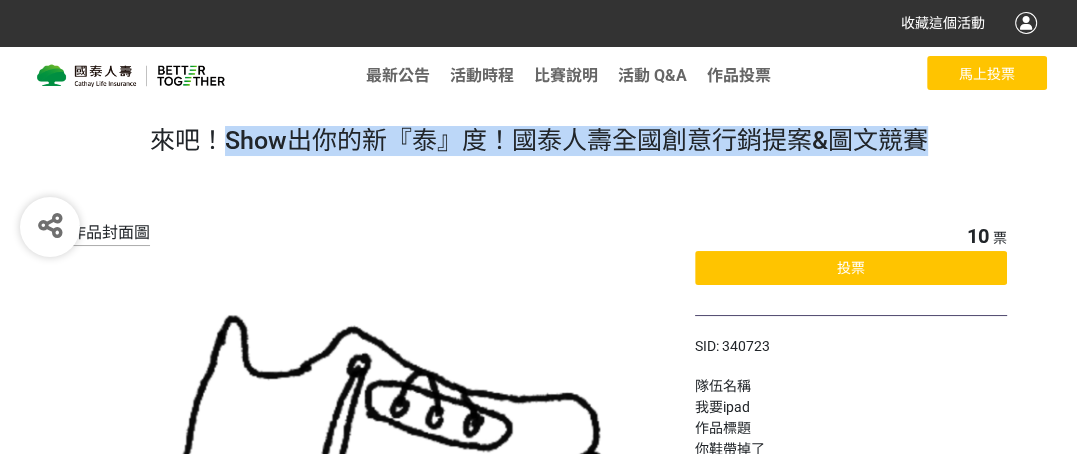 drag, startPoint x: 225, startPoint y: 139, endPoint x: 956, endPoint y: 137, distance: 731.00275 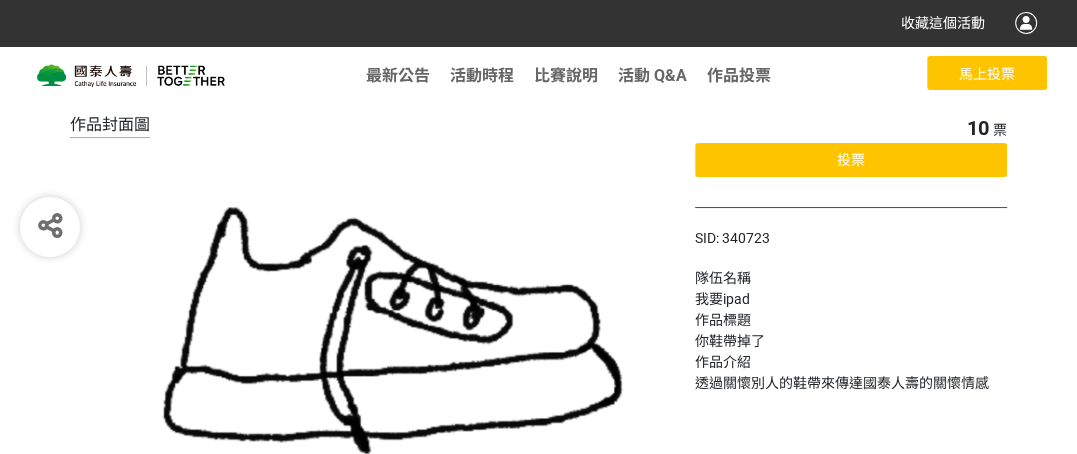 scroll, scrollTop: 0, scrollLeft: 0, axis: both 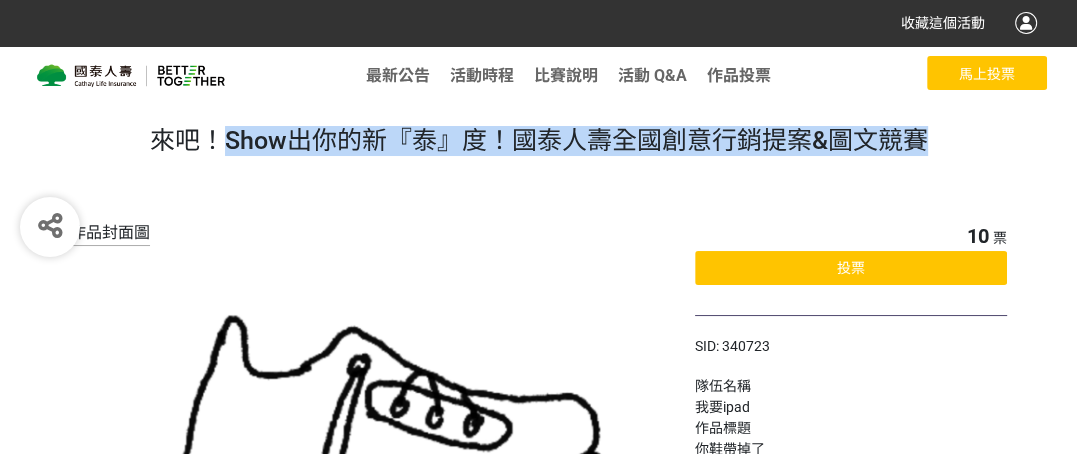 select on "vote" 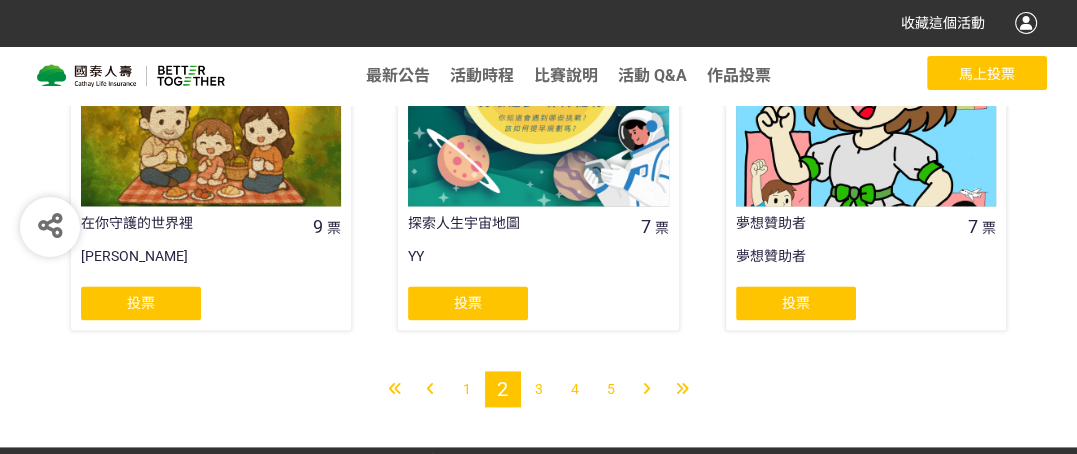 scroll, scrollTop: 1883, scrollLeft: 0, axis: vertical 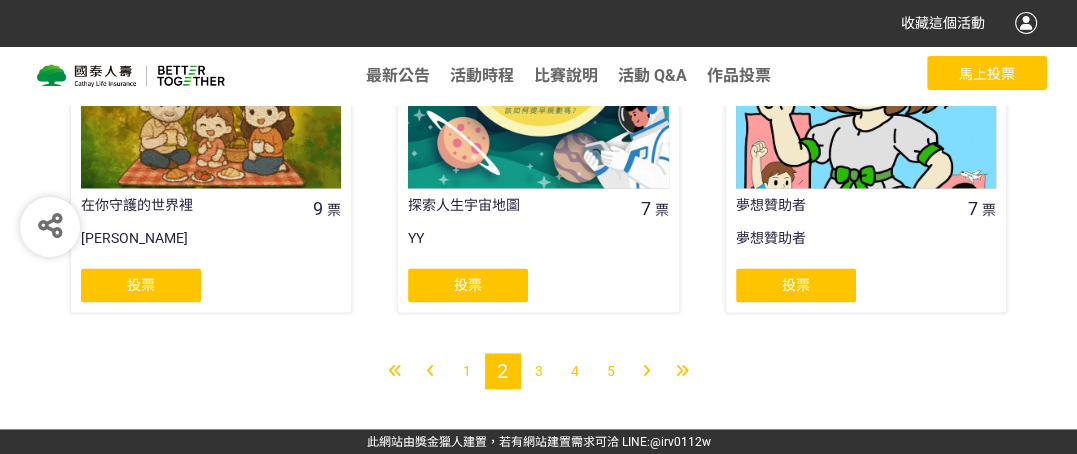 click on "3" at bounding box center [539, 371] 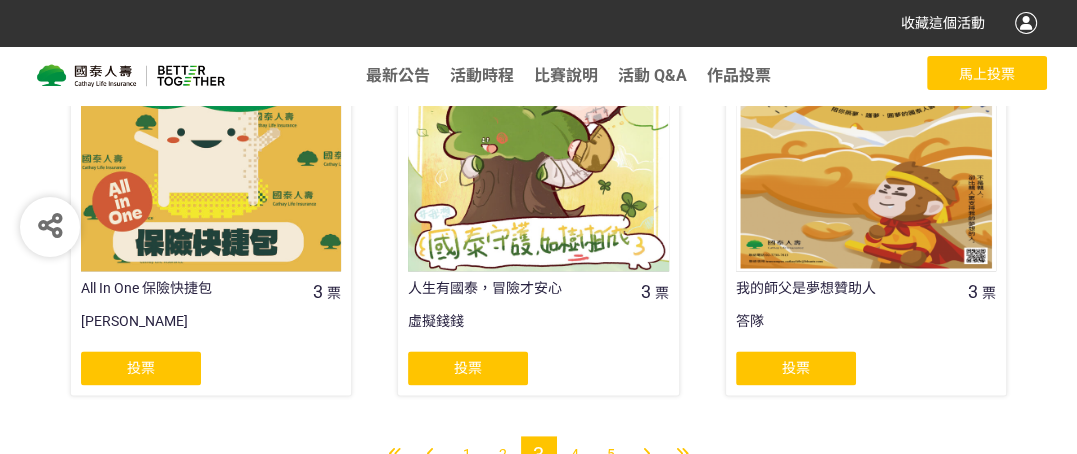 scroll, scrollTop: 1883, scrollLeft: 0, axis: vertical 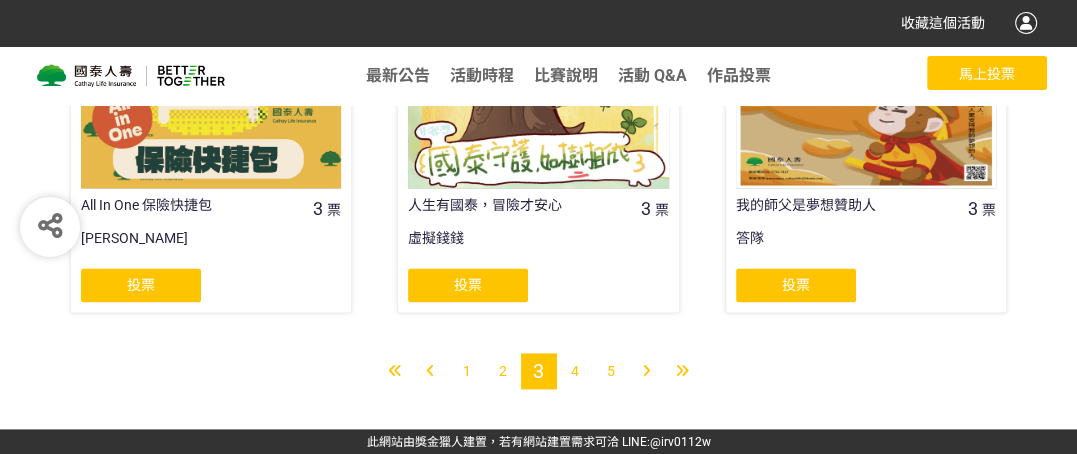 click on "4" at bounding box center [575, 371] 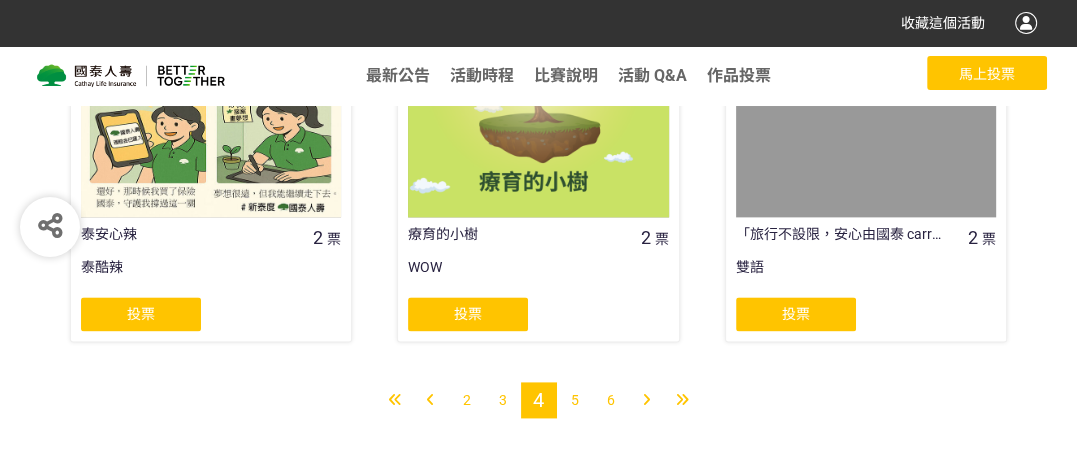 scroll, scrollTop: 1883, scrollLeft: 0, axis: vertical 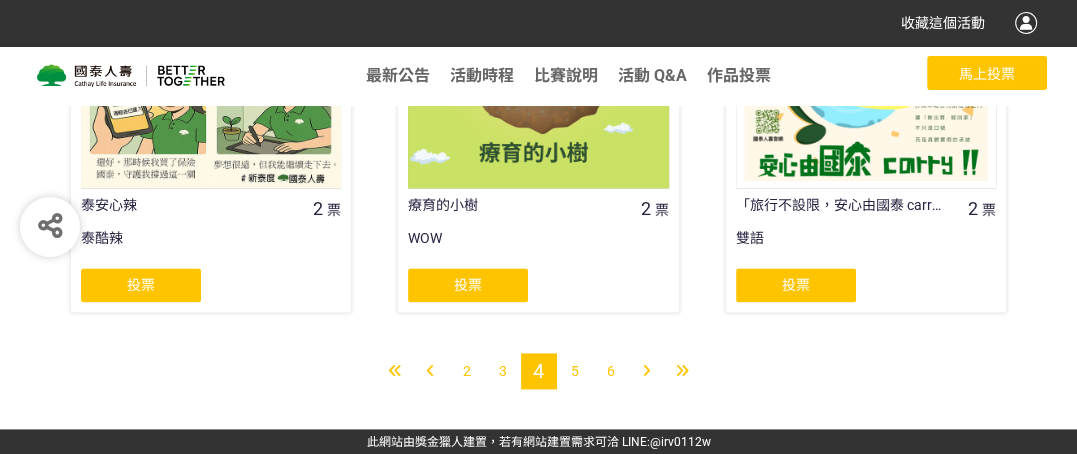 click on "5" at bounding box center [575, 371] 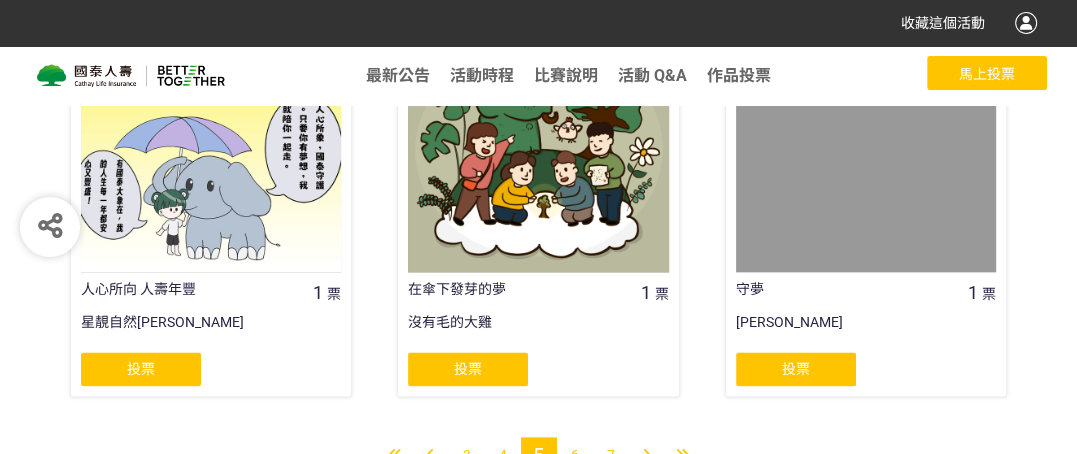 scroll, scrollTop: 1883, scrollLeft: 0, axis: vertical 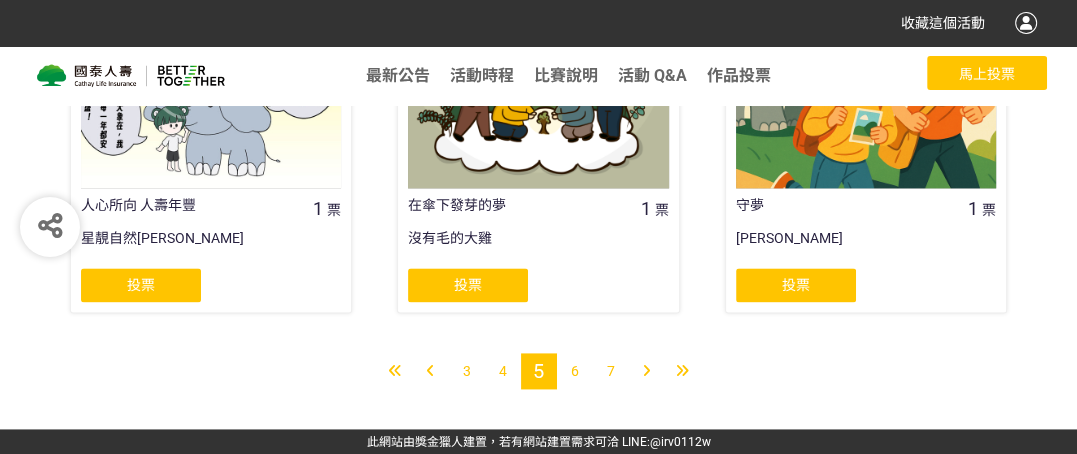click at bounding box center [646, 371] 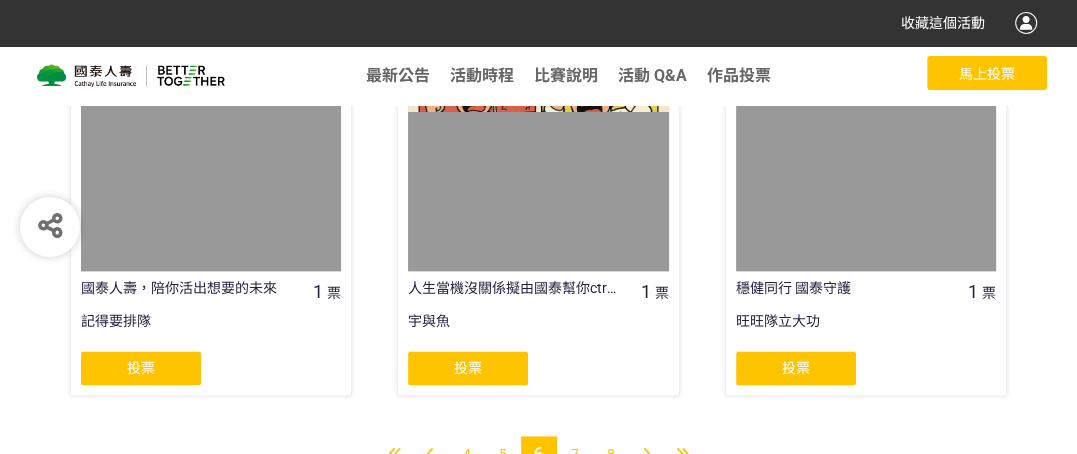 scroll, scrollTop: 1883, scrollLeft: 0, axis: vertical 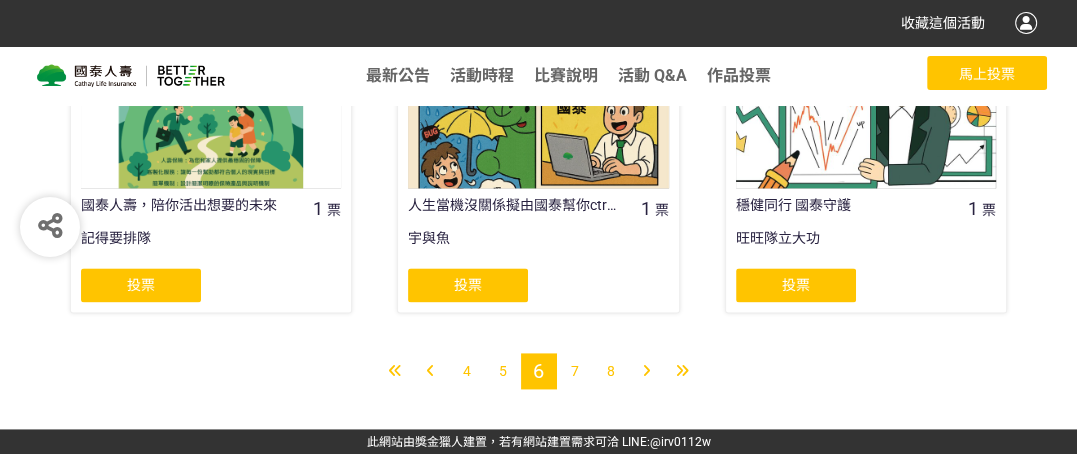 click on "8" at bounding box center [611, 371] 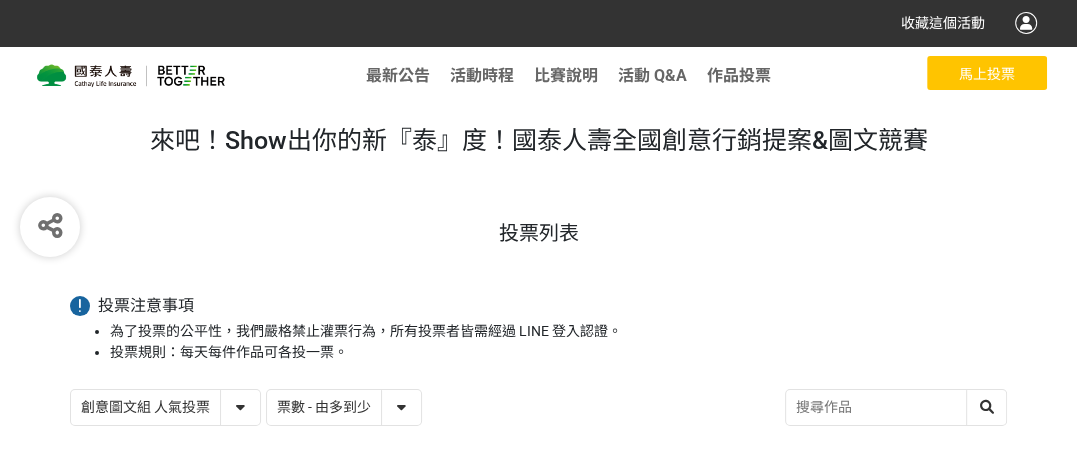 scroll, scrollTop: 100, scrollLeft: 0, axis: vertical 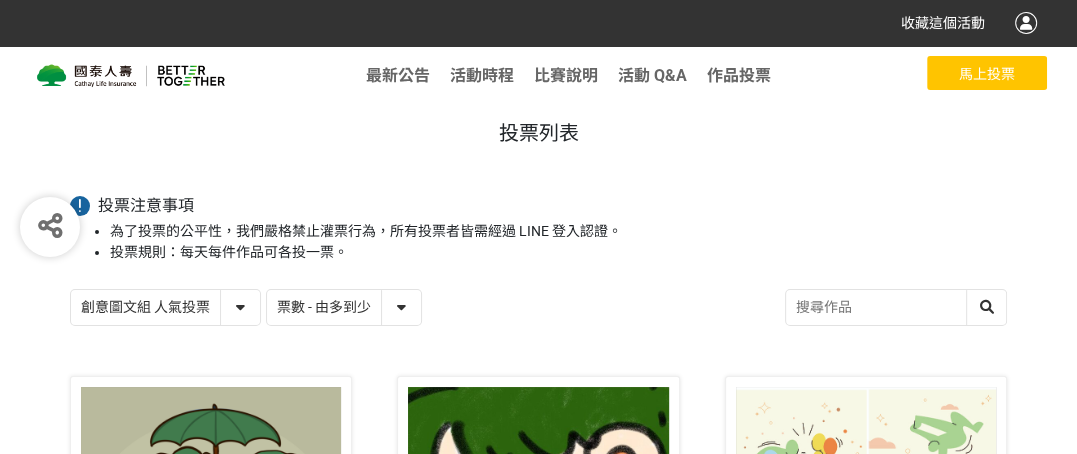 click on "創意圖文組 人氣投票 行銷提案組 人氣投票" at bounding box center [165, 307] 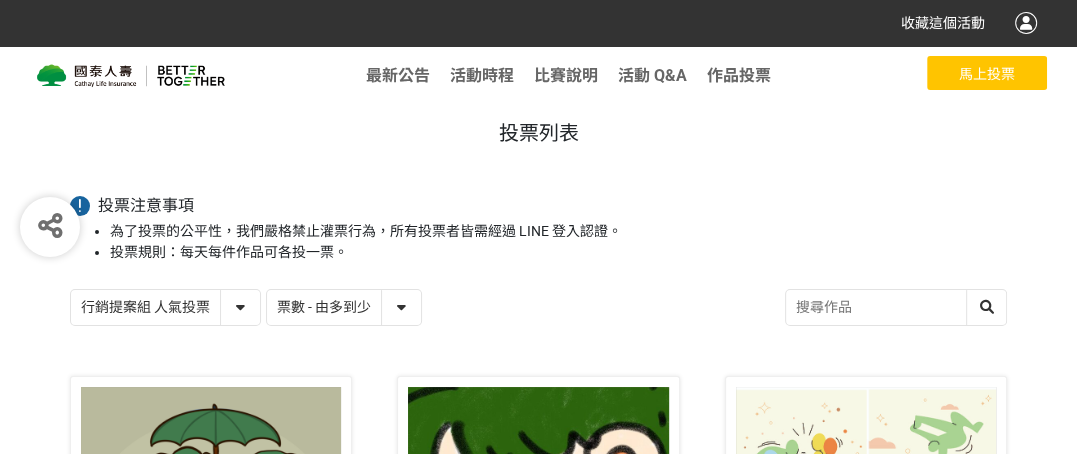click on "創意圖文組 人氣投票 行銷提案組 人氣投票" at bounding box center (165, 307) 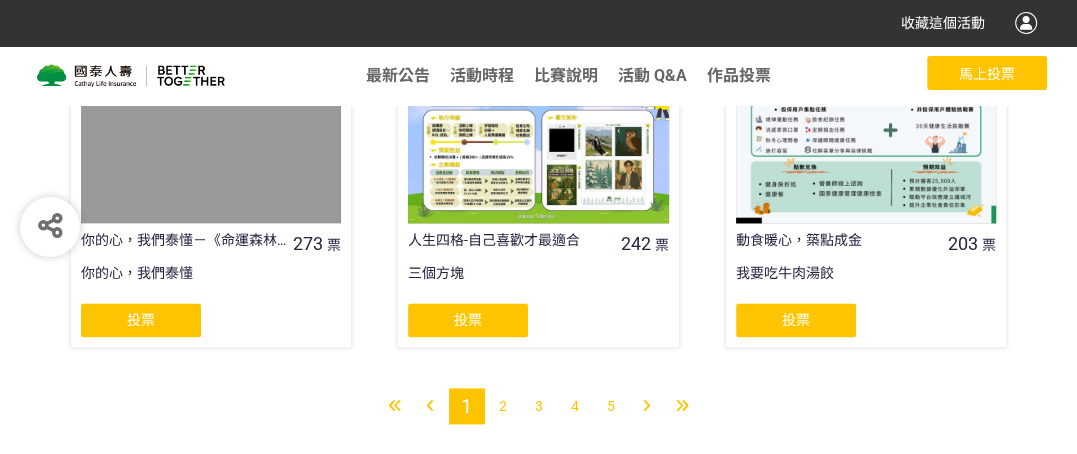 scroll, scrollTop: 1883, scrollLeft: 0, axis: vertical 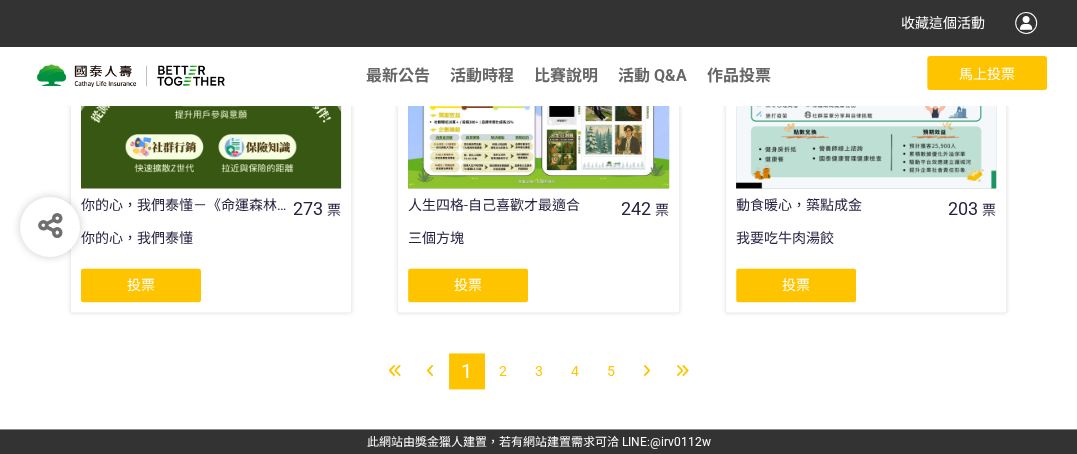 click on "5" at bounding box center (611, 371) 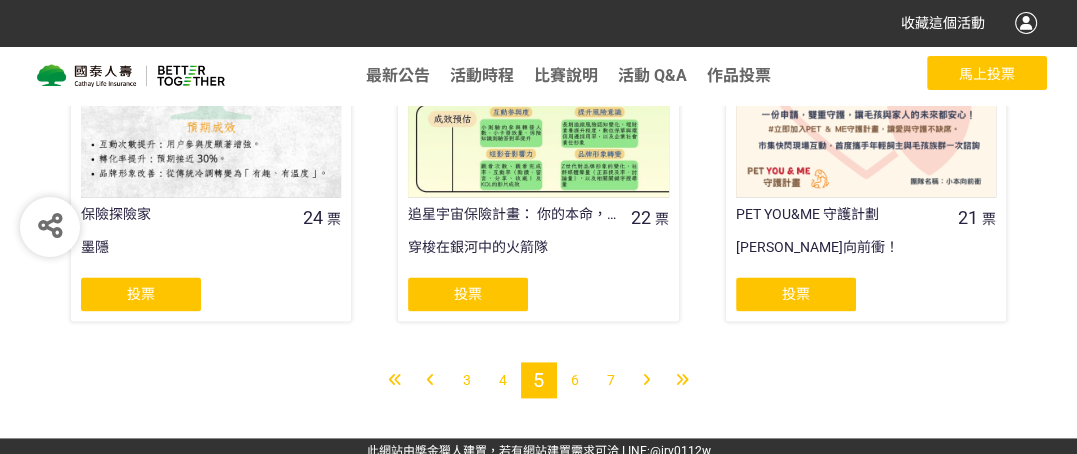 scroll, scrollTop: 1883, scrollLeft: 0, axis: vertical 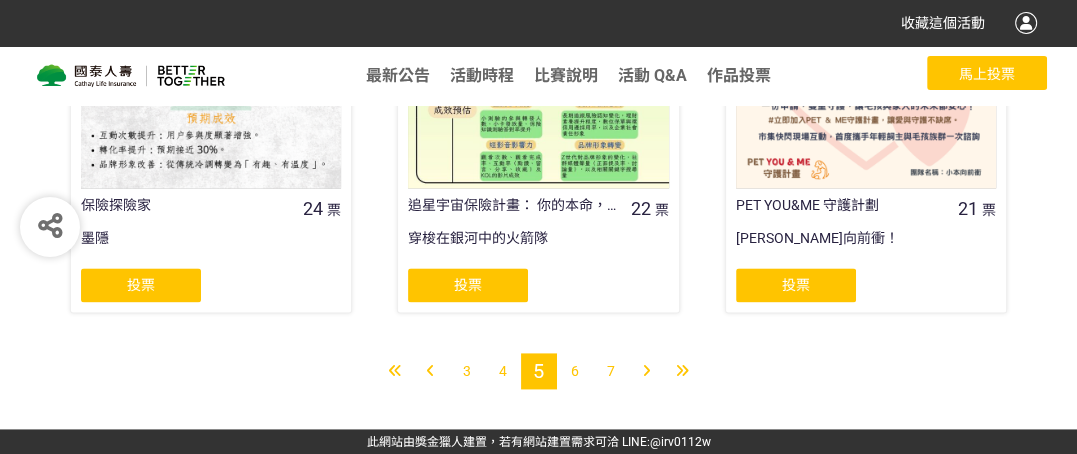 click on "6" at bounding box center [575, 371] 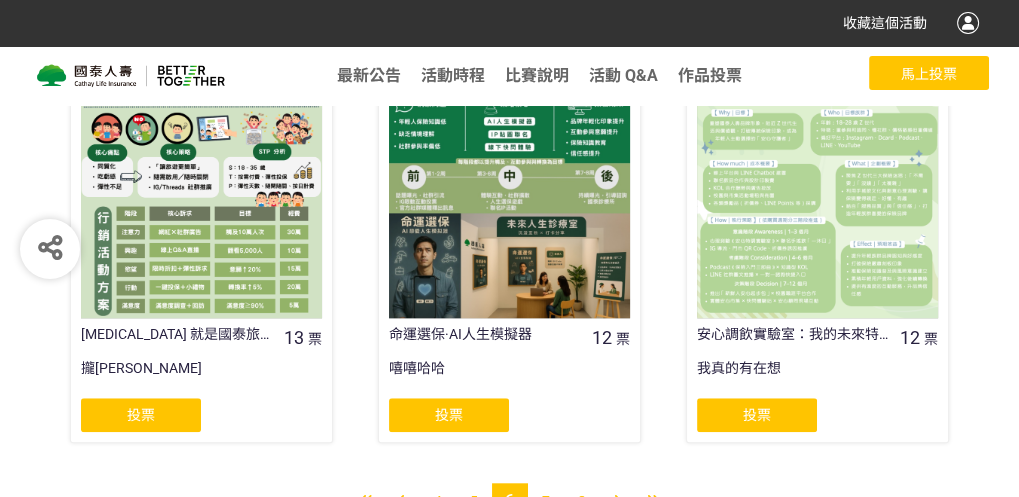 scroll, scrollTop: 1762, scrollLeft: 0, axis: vertical 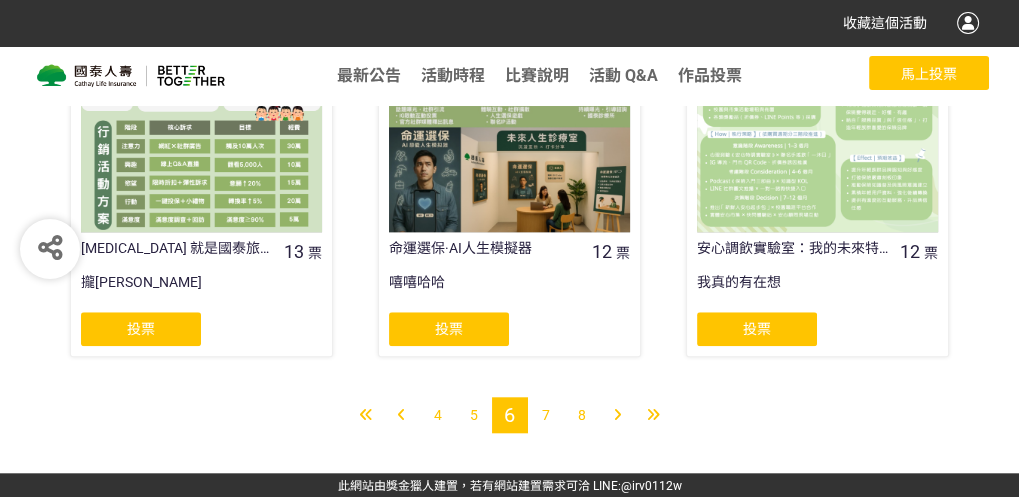 click on "7" at bounding box center (546, 415) 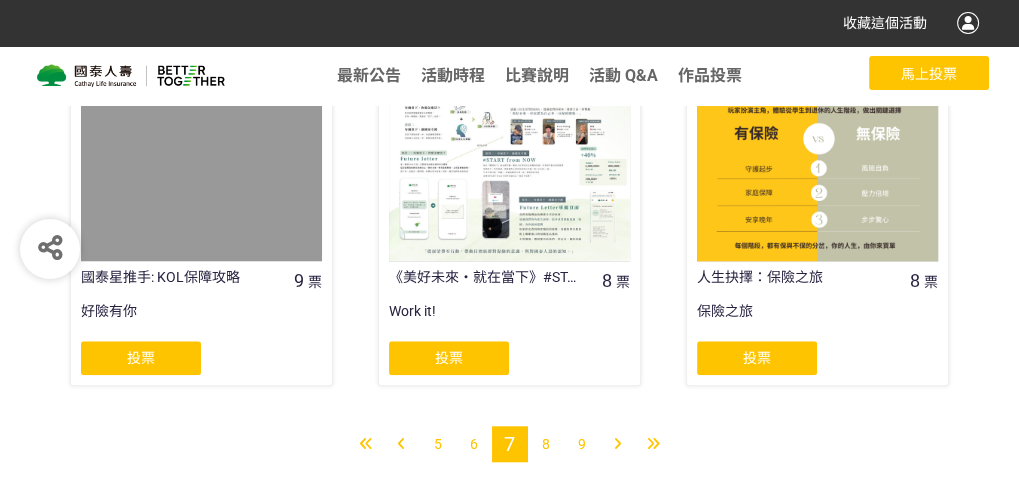 scroll, scrollTop: 1762, scrollLeft: 0, axis: vertical 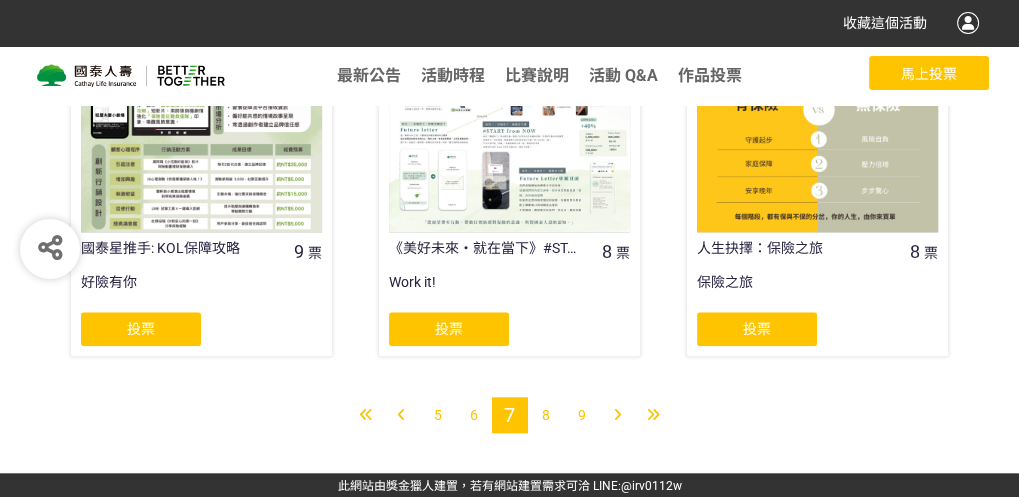 click on "8" at bounding box center (546, 415) 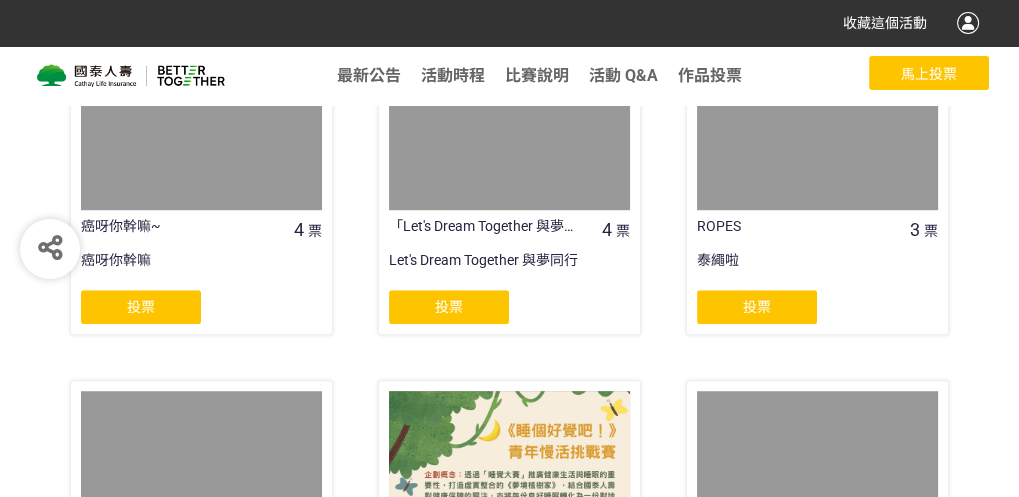 scroll, scrollTop: 1762, scrollLeft: 0, axis: vertical 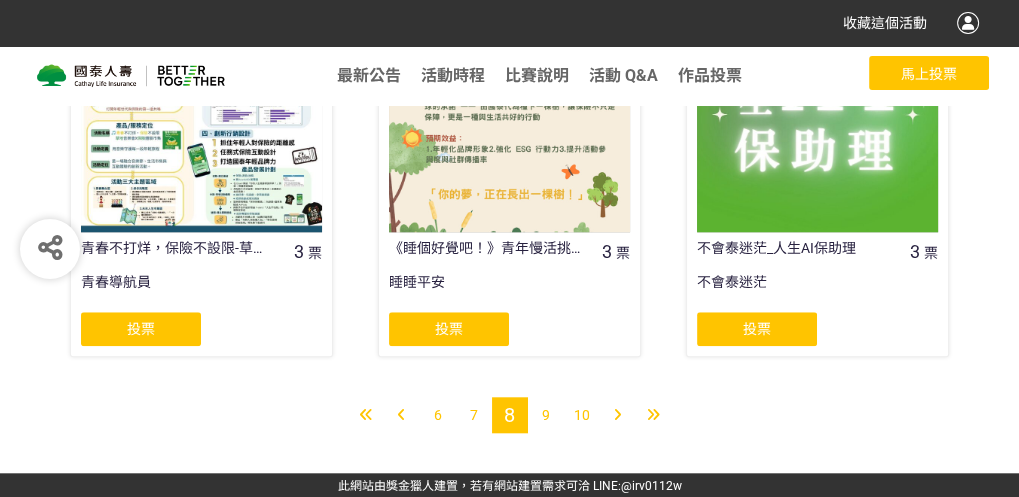 click on "10" at bounding box center (582, 415) 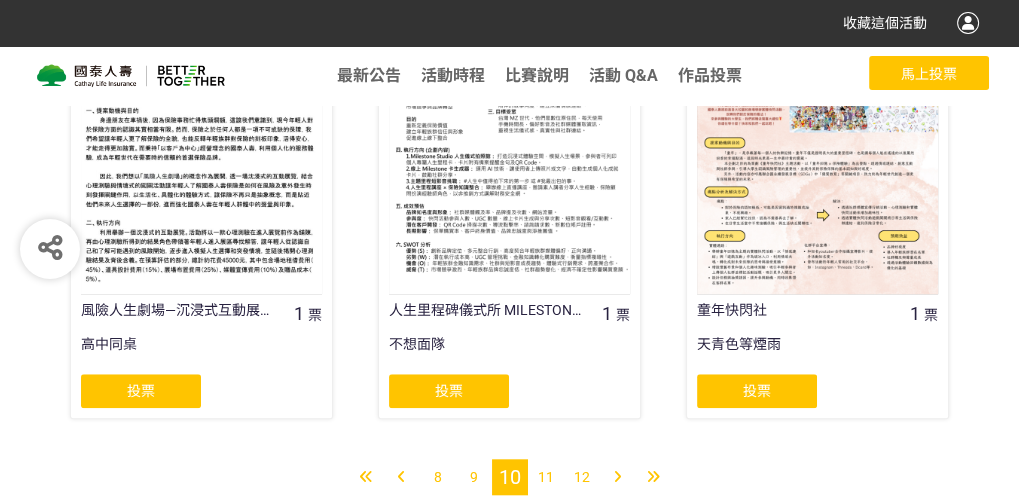 scroll, scrollTop: 1762, scrollLeft: 0, axis: vertical 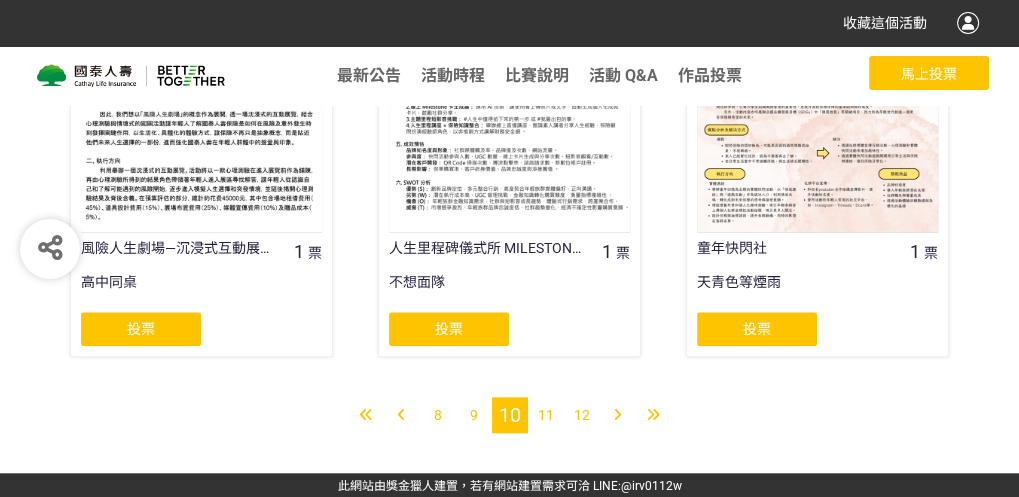 click at bounding box center (401, 415) 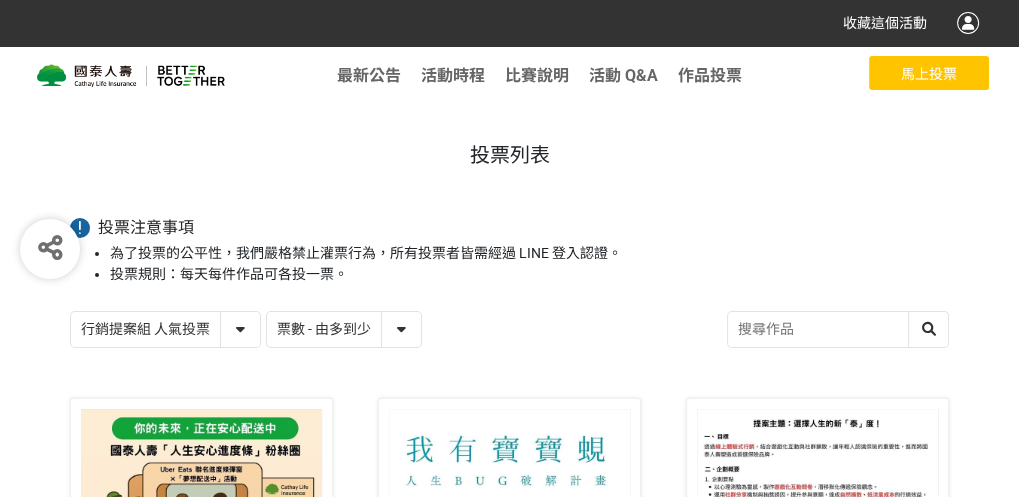 scroll, scrollTop: 62, scrollLeft: 0, axis: vertical 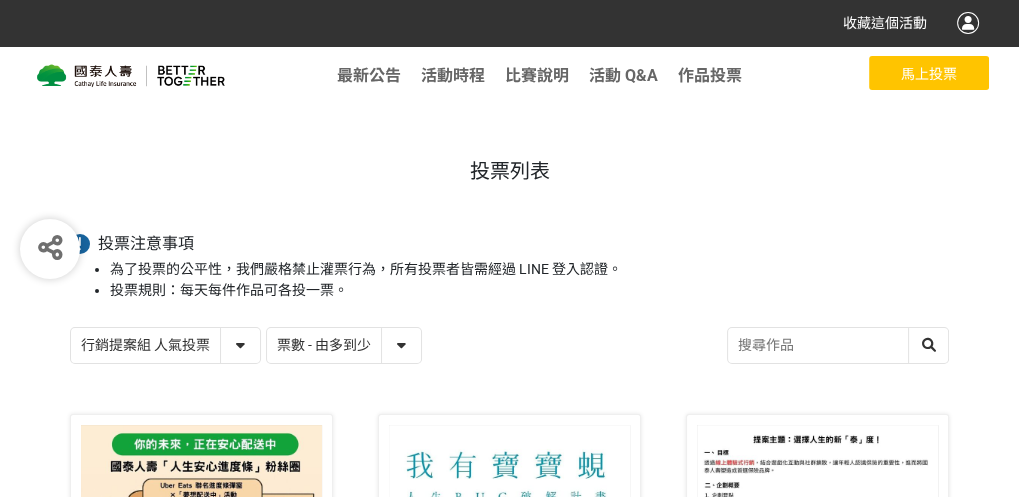 click on "作品 - 由新到舊 作品 - 由舊到新 票數 - 由多到少 票數 - 由少到多" at bounding box center (344, 345) 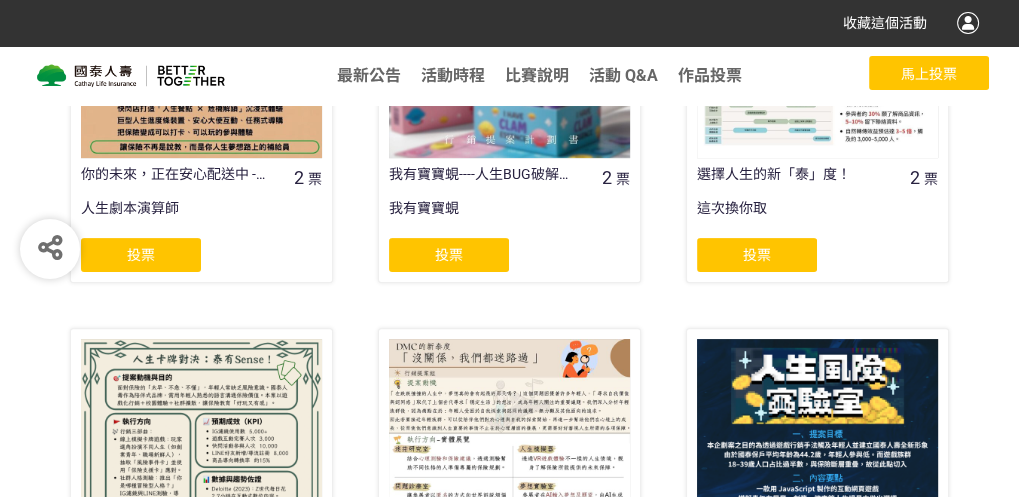 scroll, scrollTop: 562, scrollLeft: 0, axis: vertical 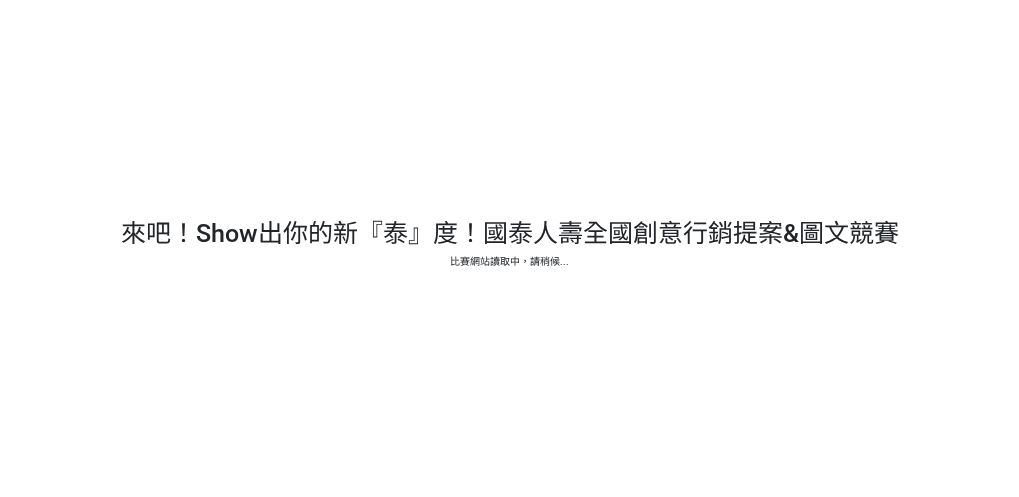 select on "13115" 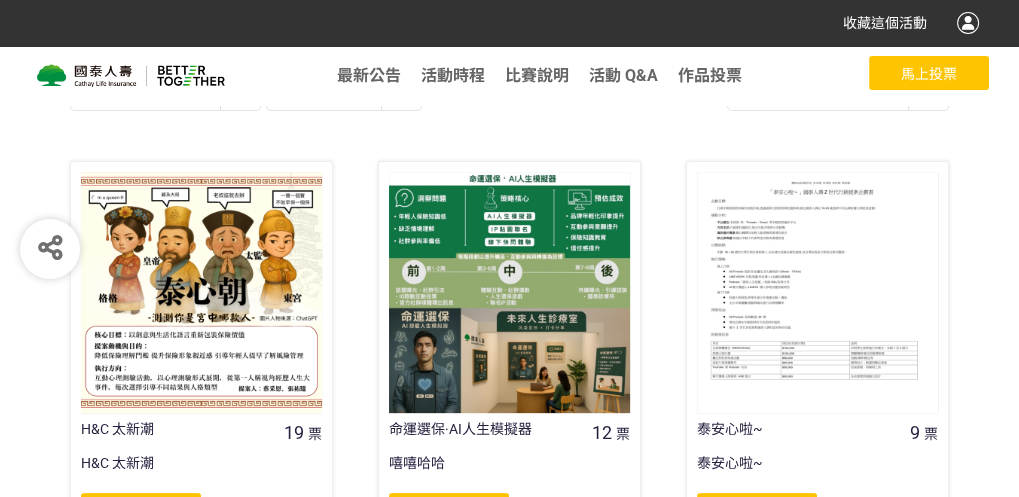 scroll, scrollTop: 162, scrollLeft: 0, axis: vertical 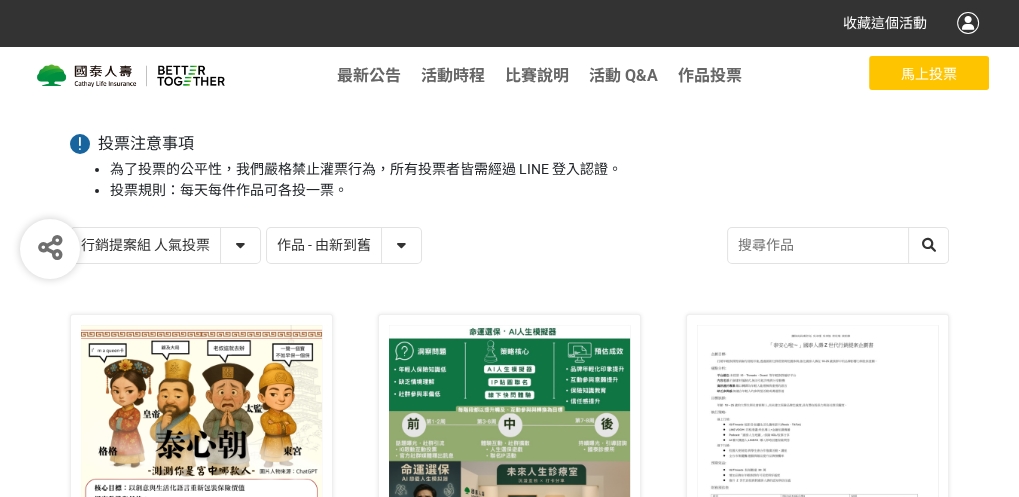 click on "作品 - 由新到舊 作品 - 由舊到新 票數 - 由多到少 票數 - 由少到多" at bounding box center [344, 245] 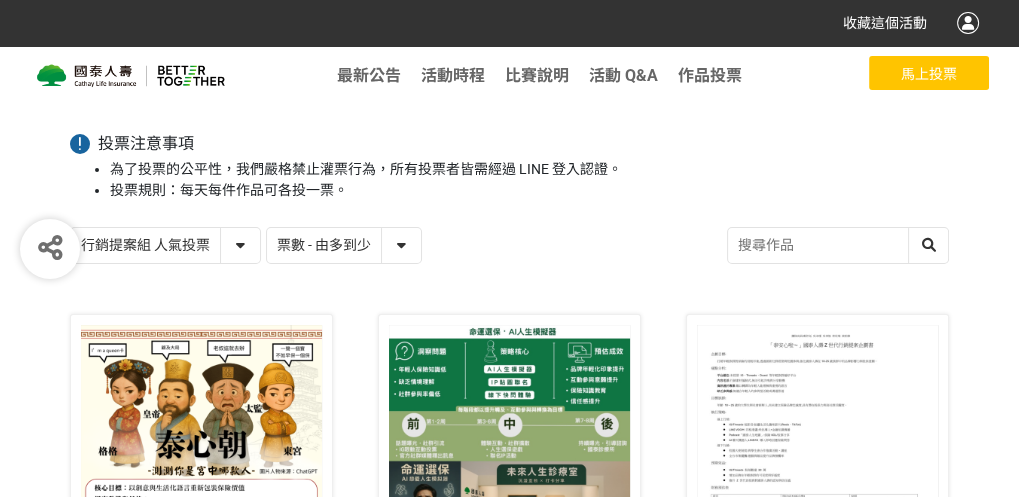 click on "作品 - 由新到舊 作品 - 由舊到新 票數 - 由多到少 票數 - 由少到多" at bounding box center [344, 245] 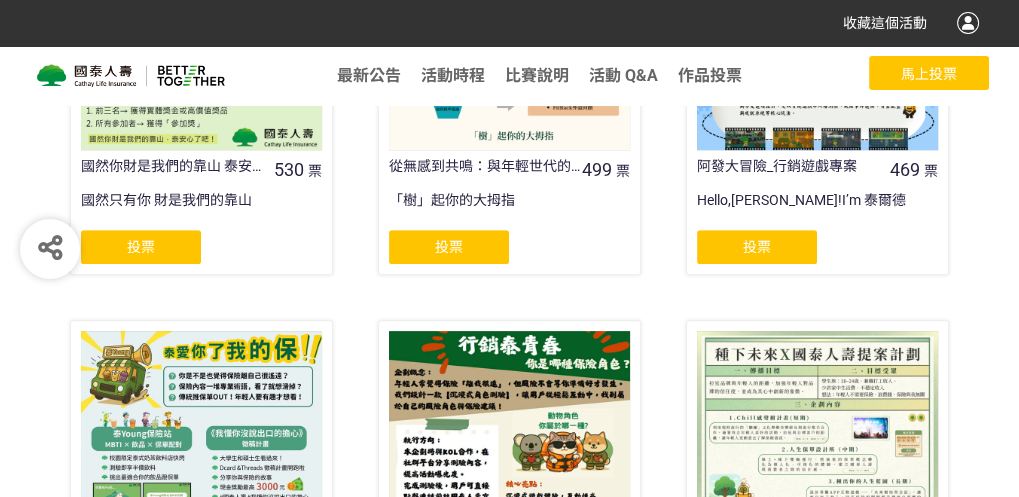 scroll, scrollTop: 1100, scrollLeft: 0, axis: vertical 